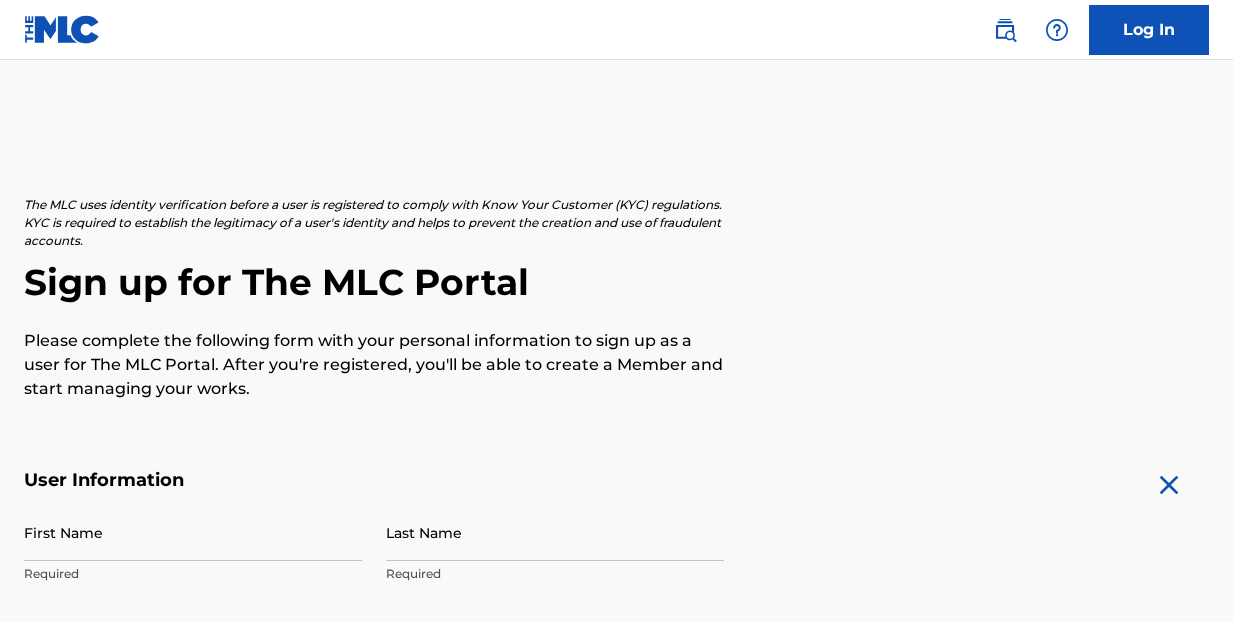 scroll, scrollTop: 0, scrollLeft: 0, axis: both 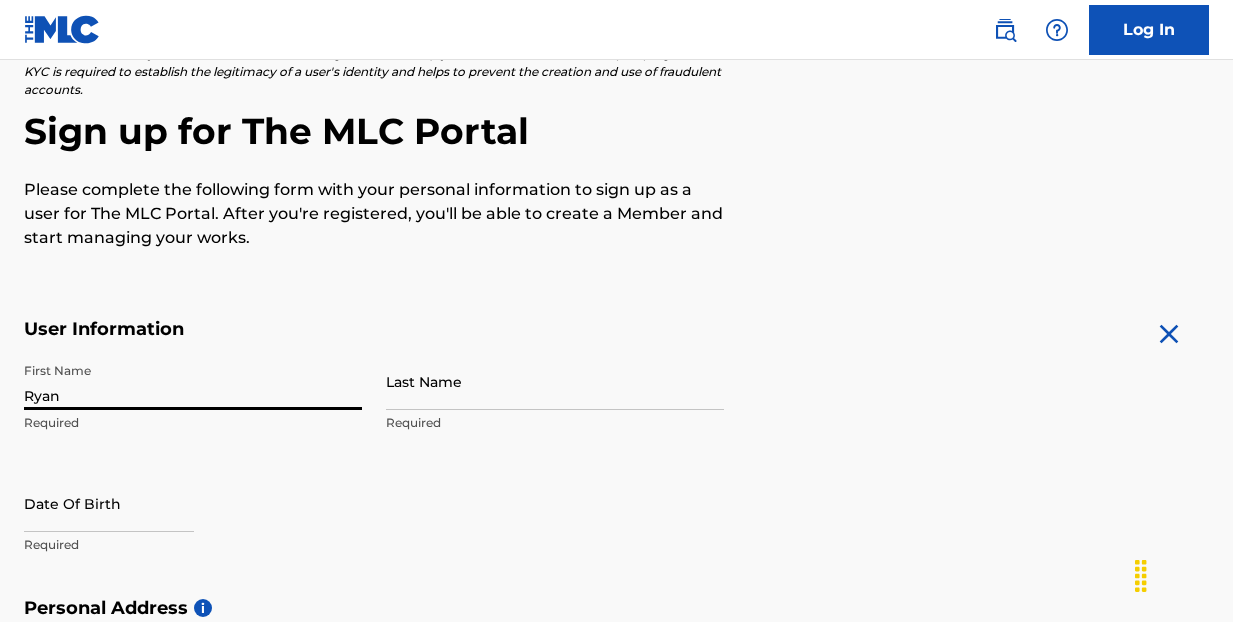 type on "Ryan" 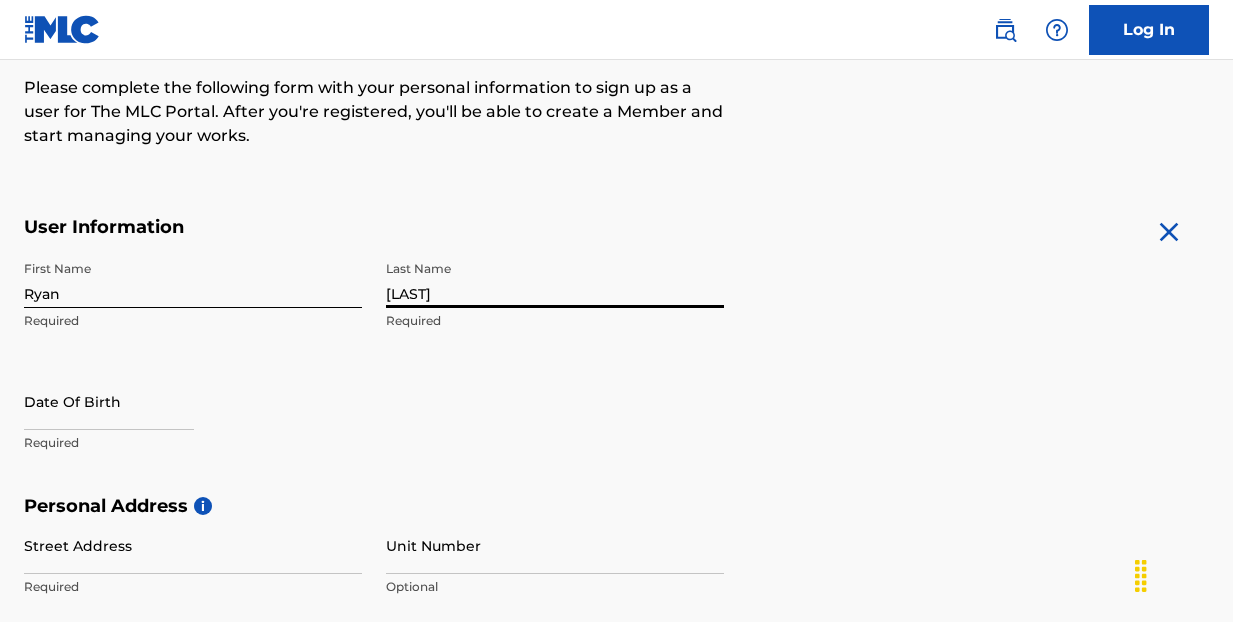 scroll, scrollTop: 282, scrollLeft: 0, axis: vertical 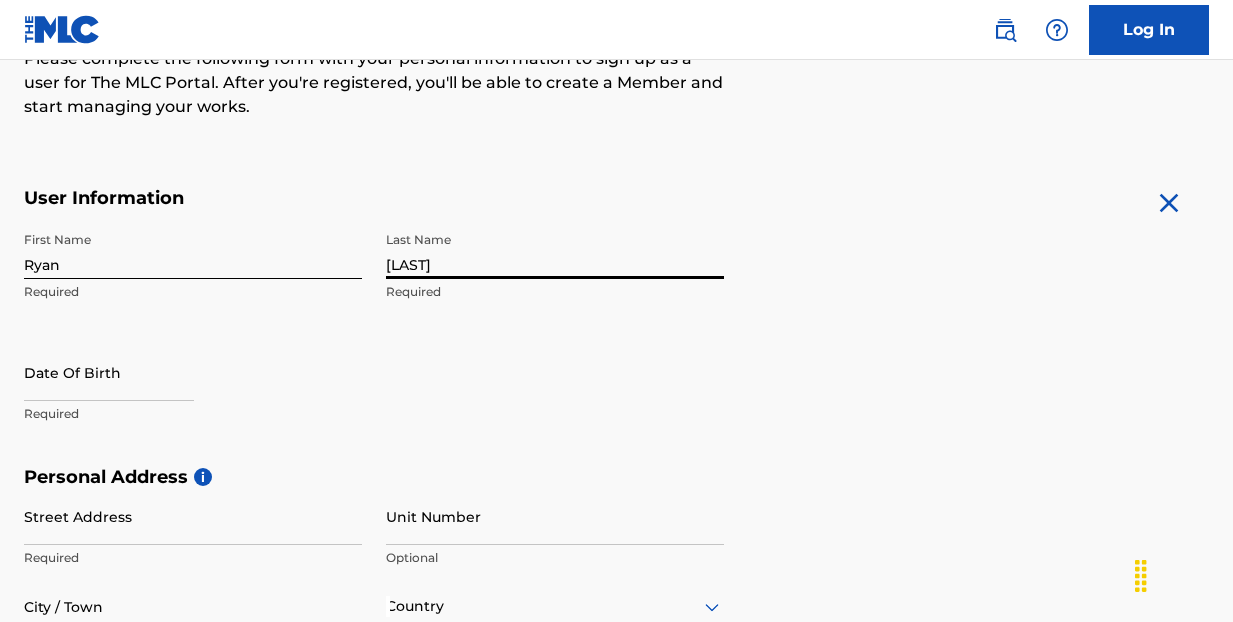 type on "[LAST]" 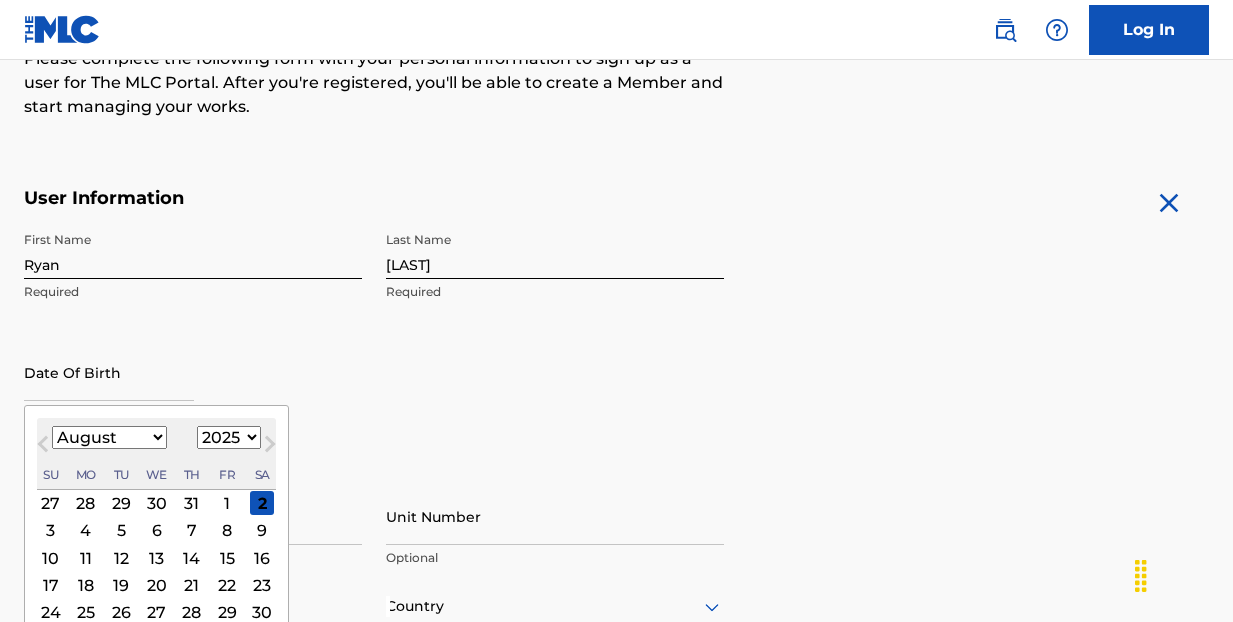 select on "3" 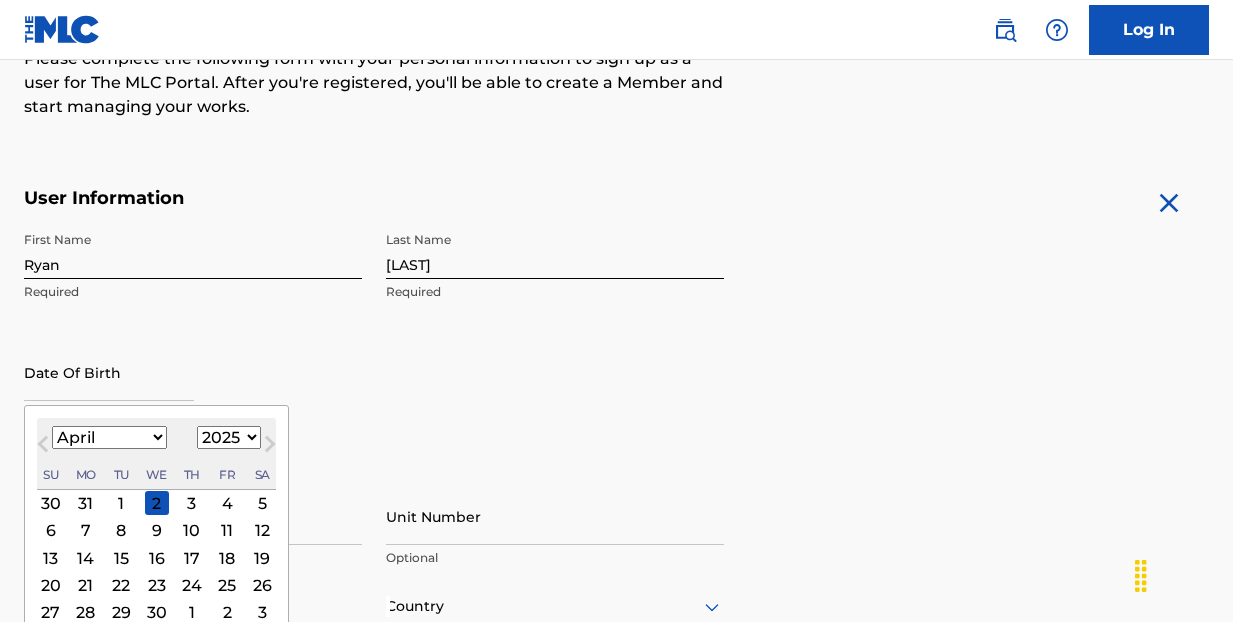 click on "25" at bounding box center [227, 585] 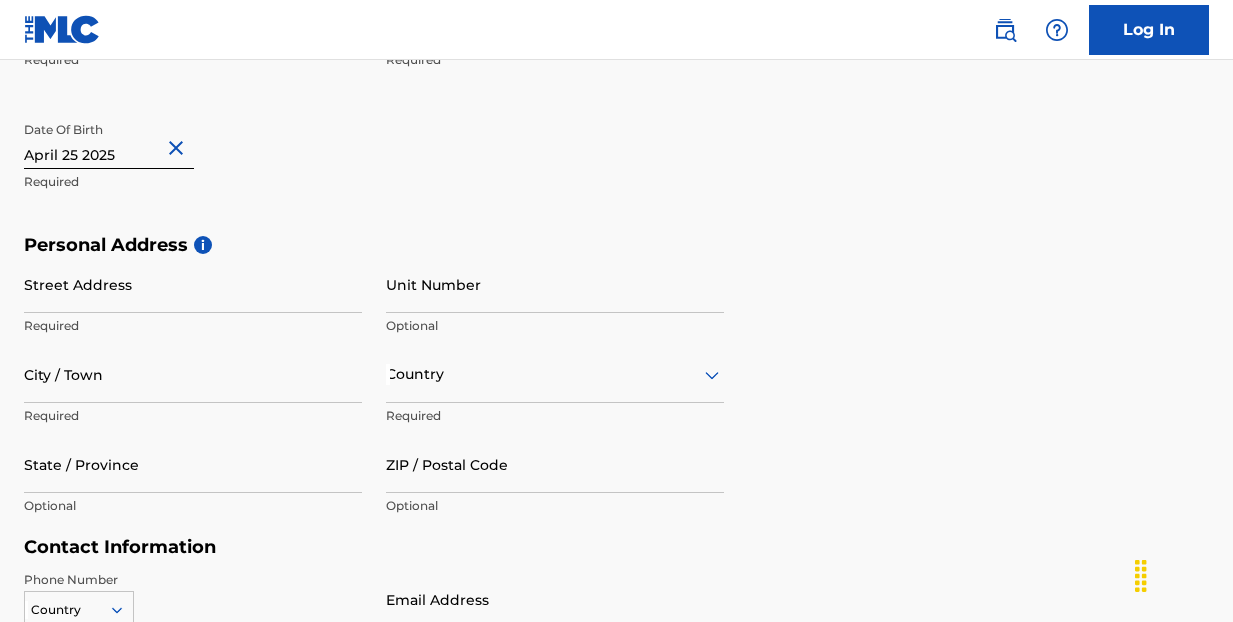 scroll, scrollTop: 515, scrollLeft: 0, axis: vertical 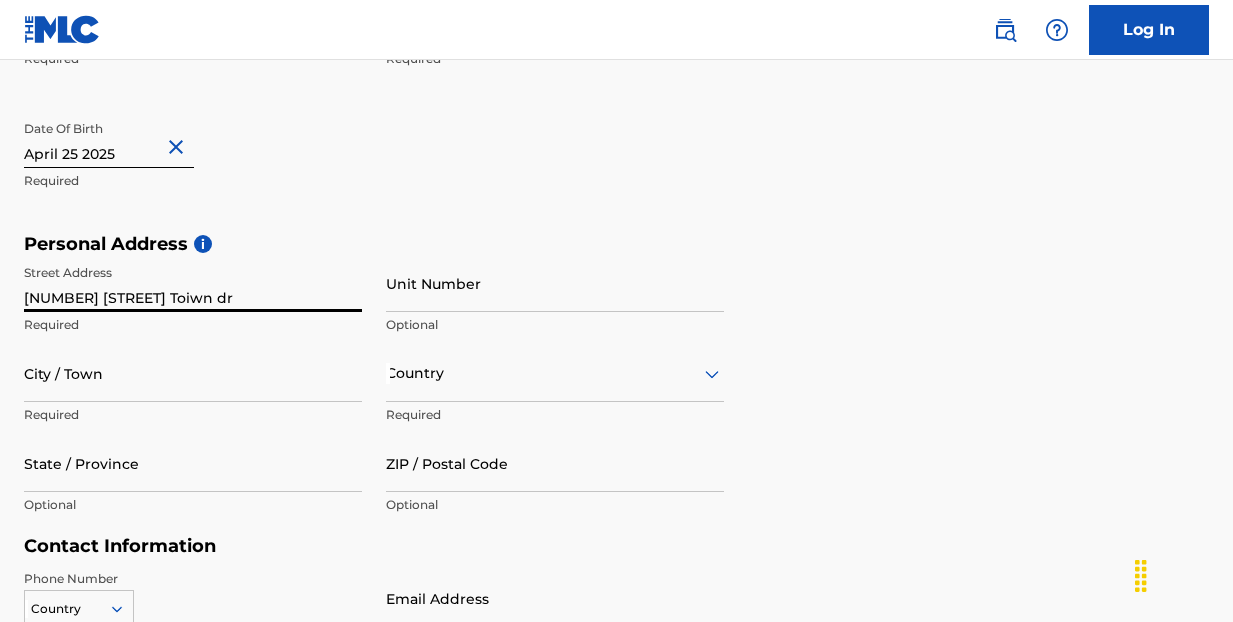 type on "[NUMBER] [STREET] Toiwn dr" 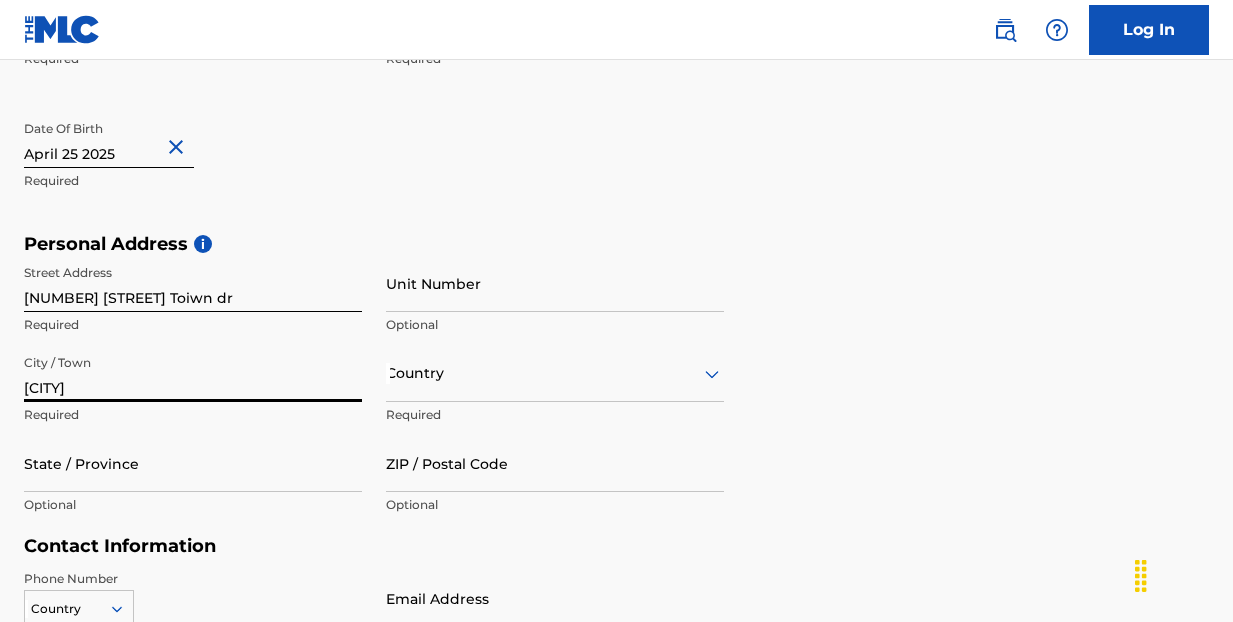 type on "[CITY]" 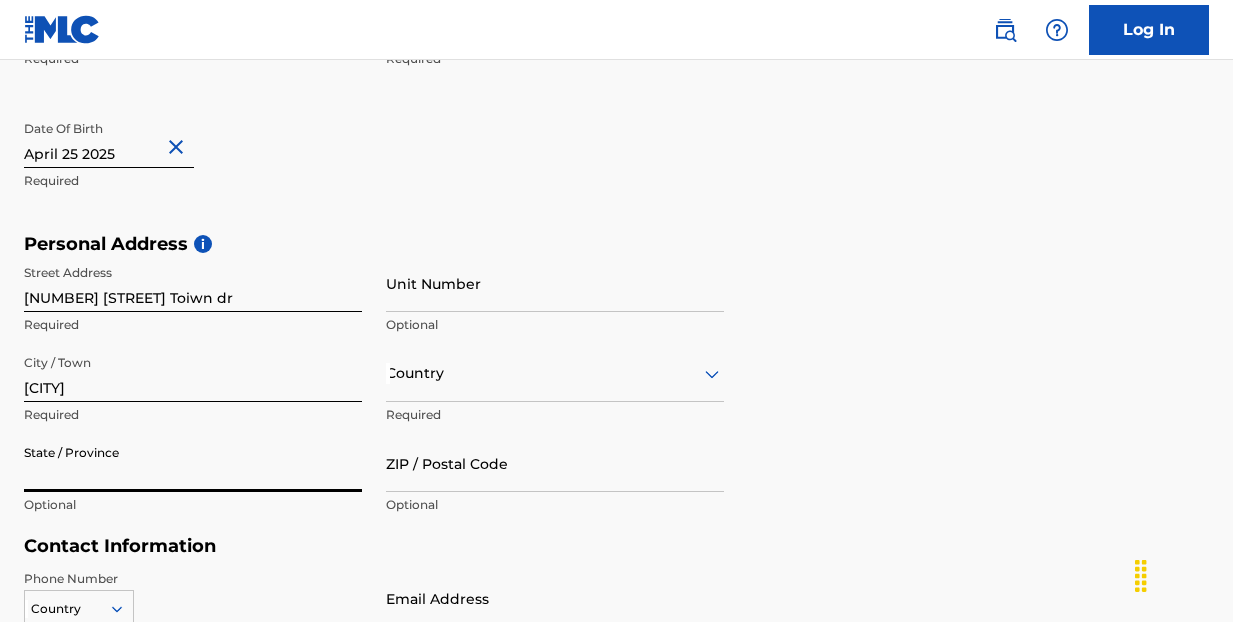 click on "State / Province" at bounding box center [193, 463] 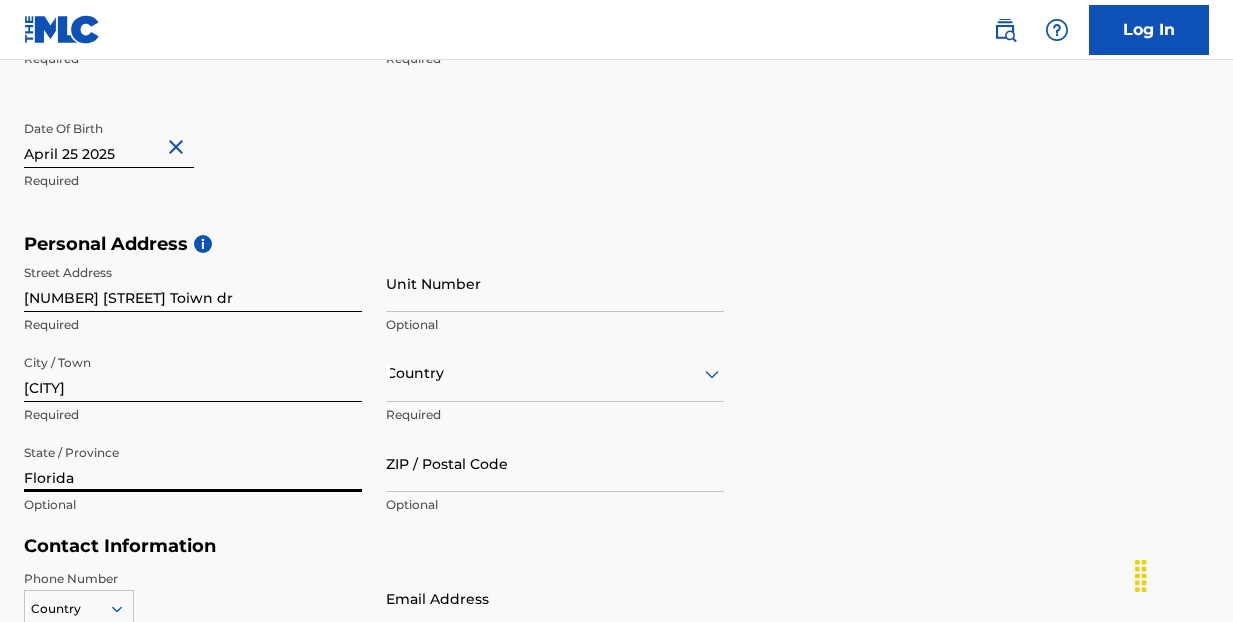 type on "Florida" 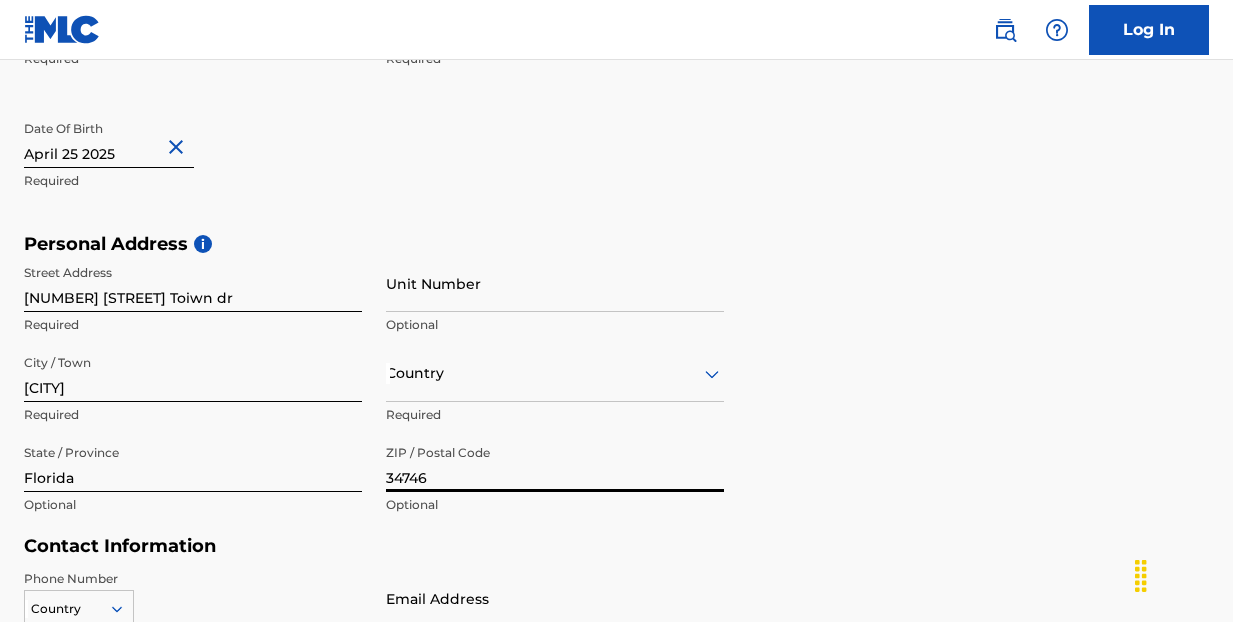 type on "34746" 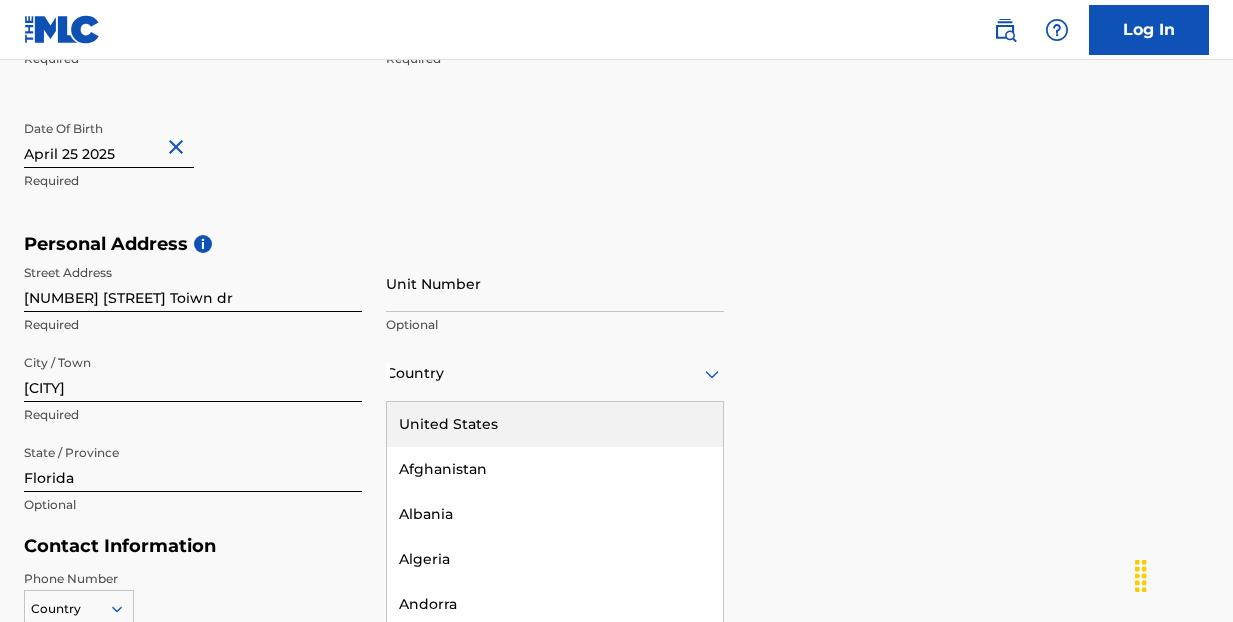 click on "United States, 1 of 223. 223 results available. Use Up and Down to choose options, press Enter to select the currently focused option, press Escape to exit the menu, press Tab to select the option and exit the menu. Country United States Afghanistan Albania Algeria Andorra Angola Anguilla Antigua and Barbuda Argentina Armenia Aruba Australia Austria Azerbaijan Bahamas Bahrain Bangladesh Barbados Belarus Belgium Belize Benin Bermuda Bhutan Bolivia Bosnia and Herzegovina Botswana Brazil Brunei Darussalam Bulgaria Burkina Faso Burundi Cambodia Cameroon Canada Cape Verde Cayman Islands Central African Republic Chad Chile China Colombia Comoros Congo Congo, the Democratic Republic of the Cook Islands Costa Rica Cote D'Ivoire Croatia Cuba Cyprus Czech Republic Denmark Djibouti Dominica Dominican Republic Ecuador Egypt El Salvador Equatorial Guinea Eritrea Estonia Ethiopia Falkland Islands (Malvinas) Faroe Islands Fiji Finland France French Guiana French Polynesia Gabon Gambia Georgia Germany Ghana Gibraltar Greece" at bounding box center [555, 373] 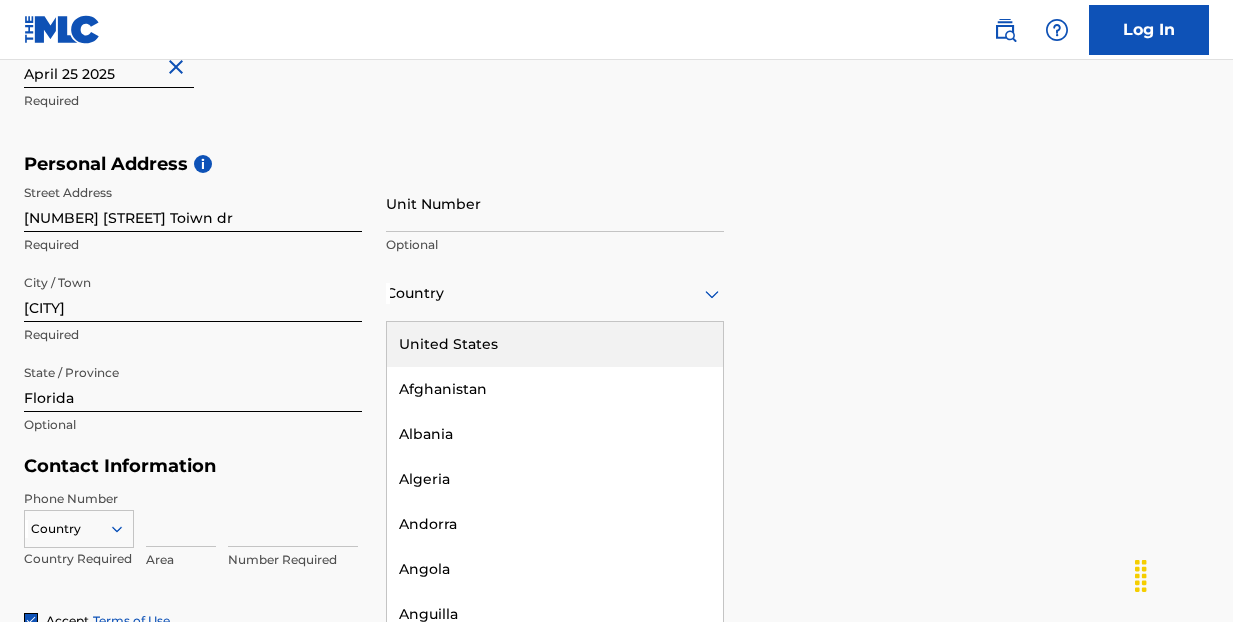 click on "United States" at bounding box center [555, 344] 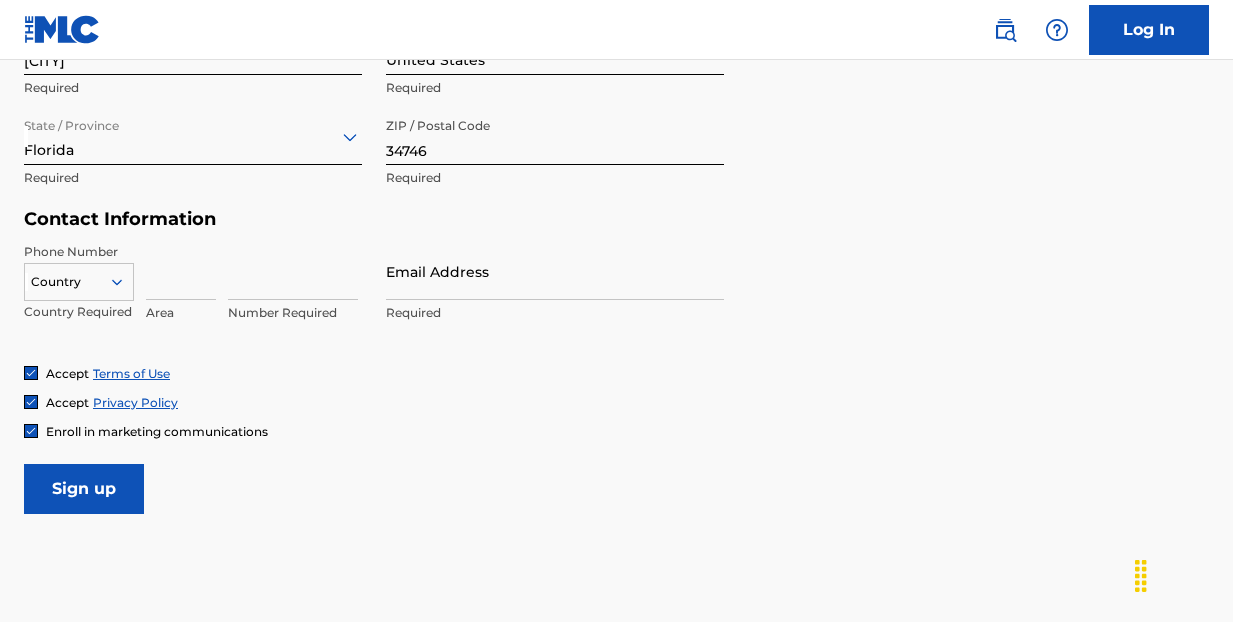 scroll, scrollTop: 857, scrollLeft: 0, axis: vertical 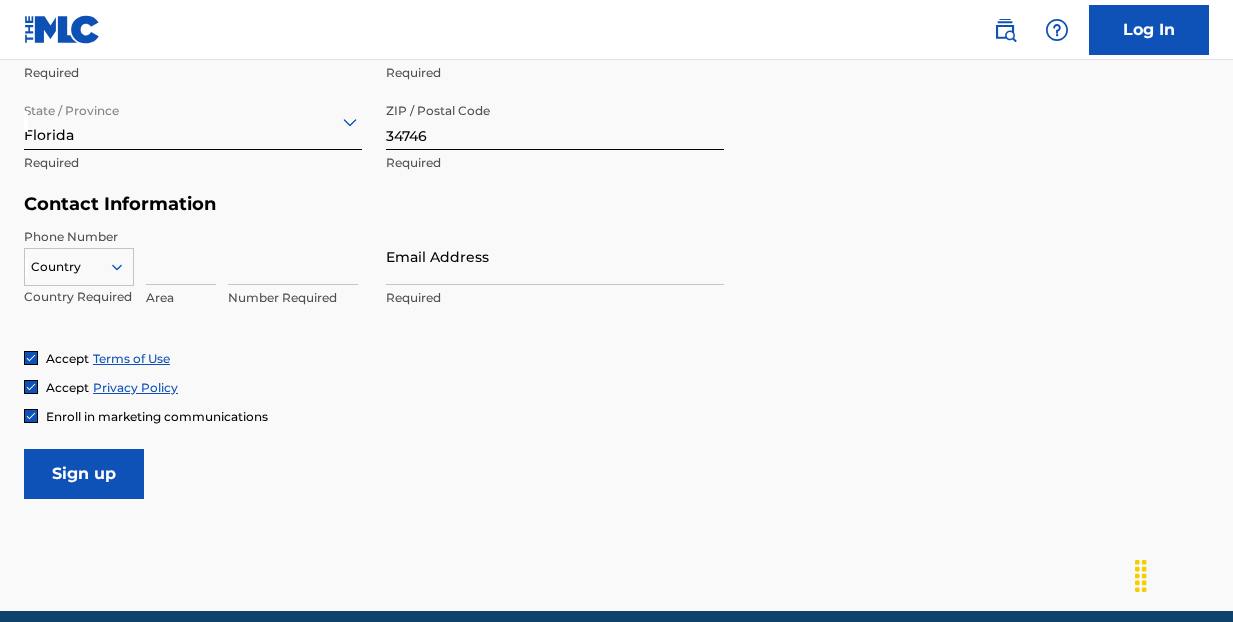 click 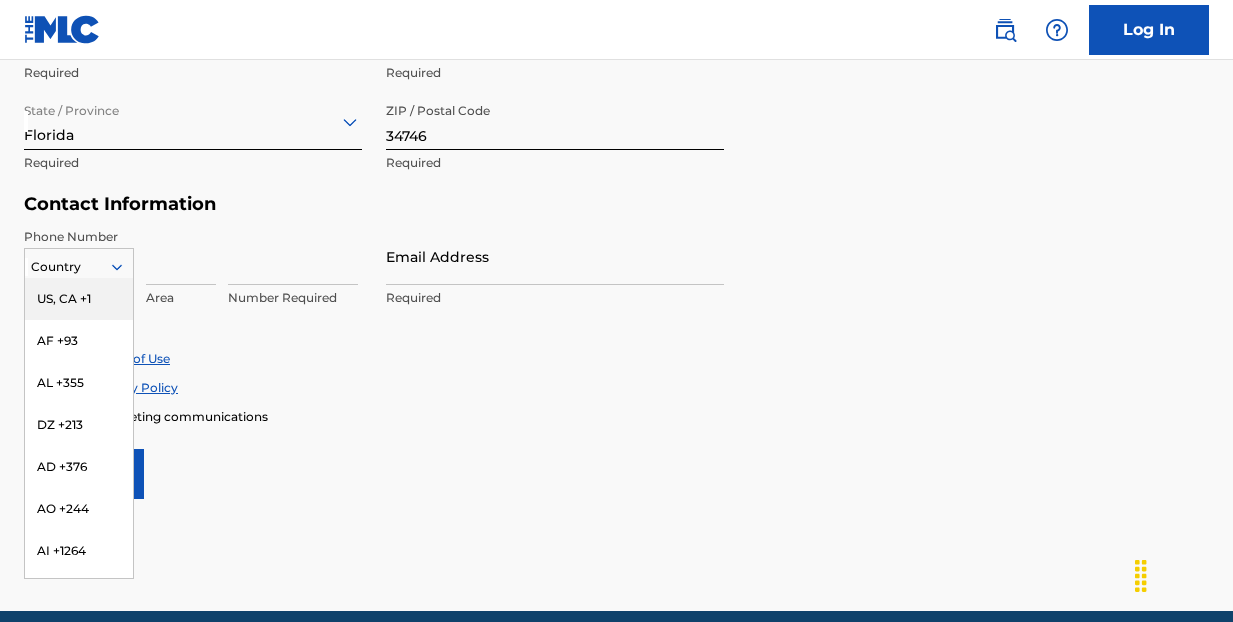 click on "US, CA +1" at bounding box center [79, 299] 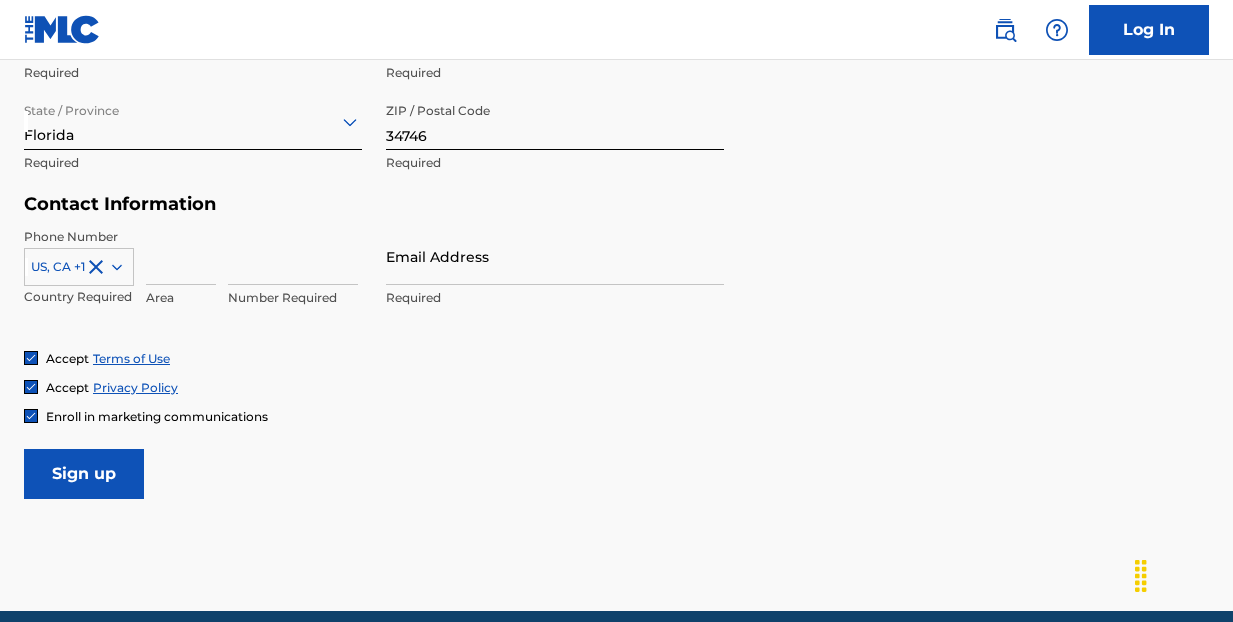 click at bounding box center (181, 256) 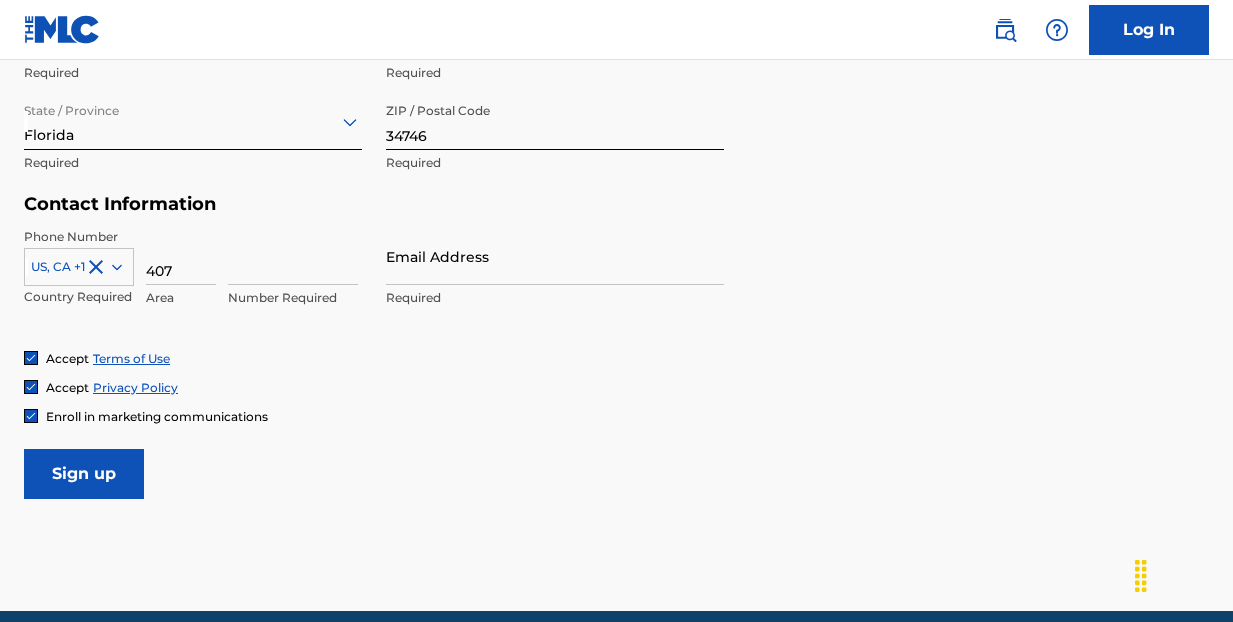 type on "407" 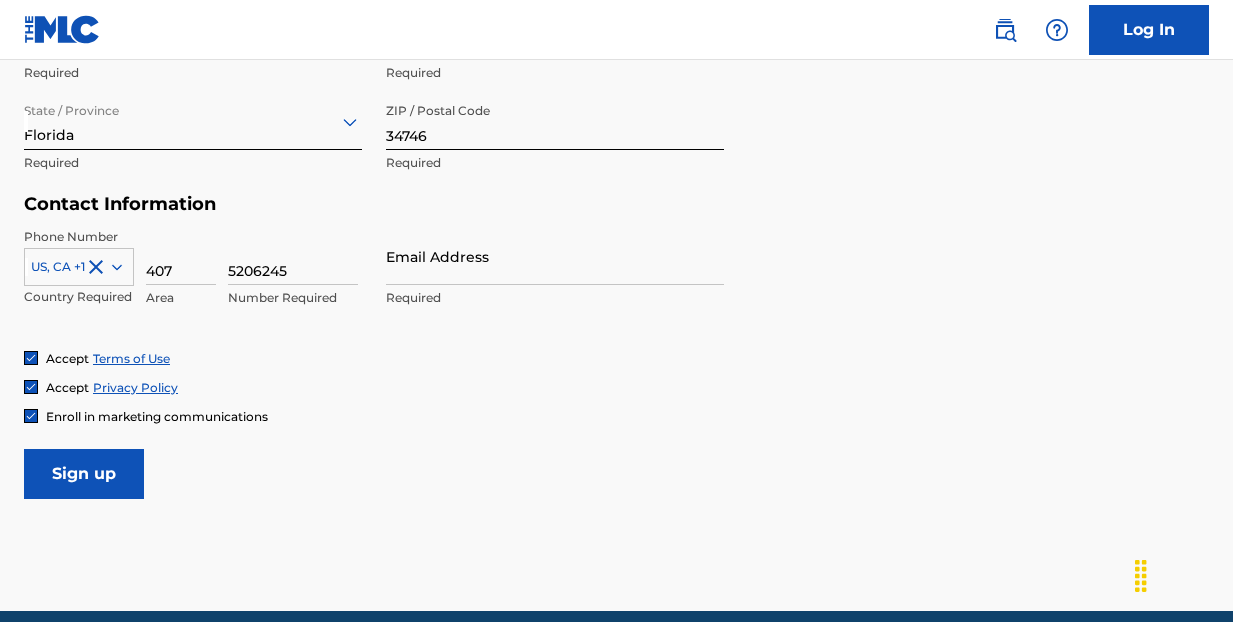 type on "5206245" 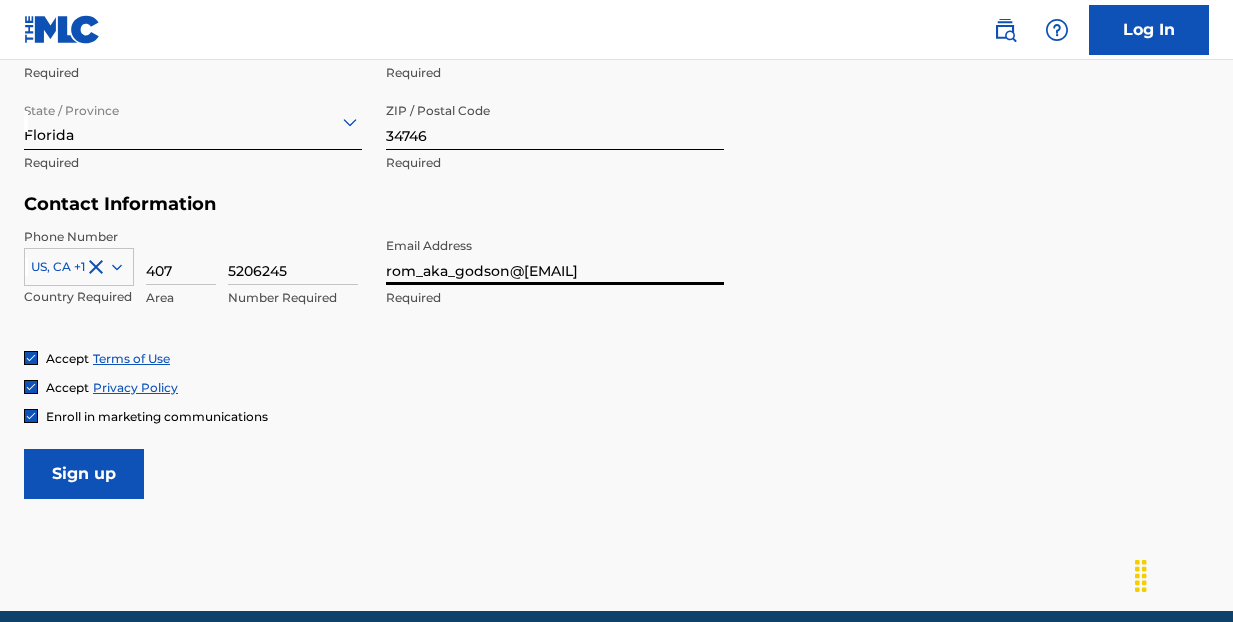 type on "rom_aka_godson@[EMAIL]" 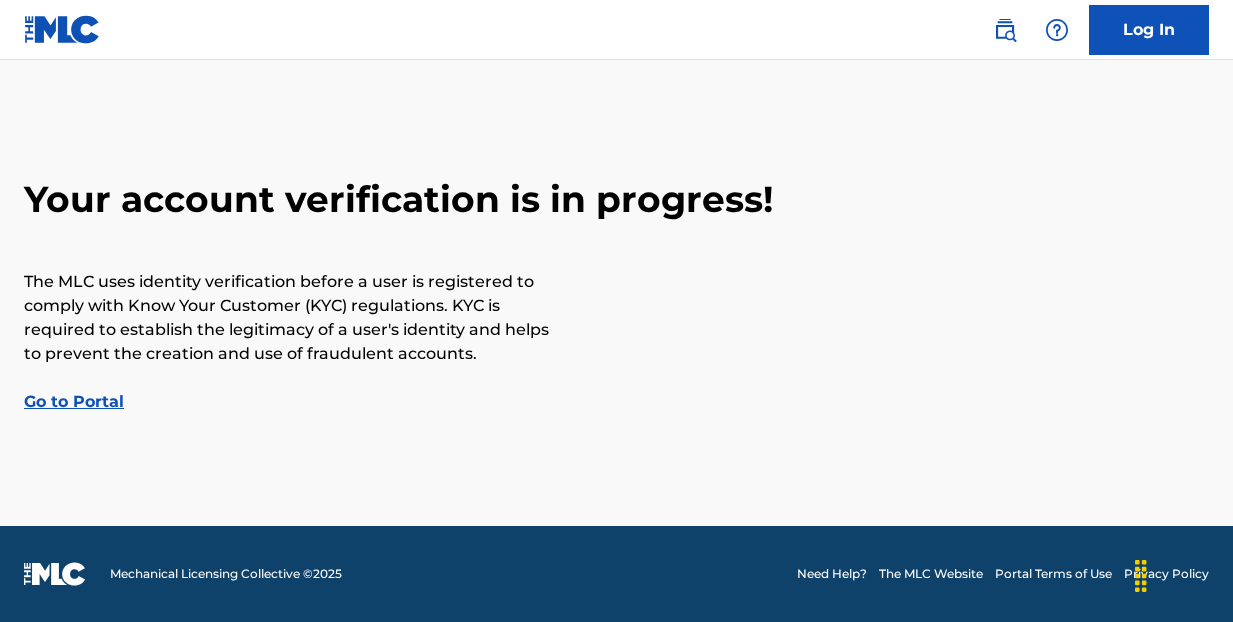 scroll, scrollTop: 29, scrollLeft: 0, axis: vertical 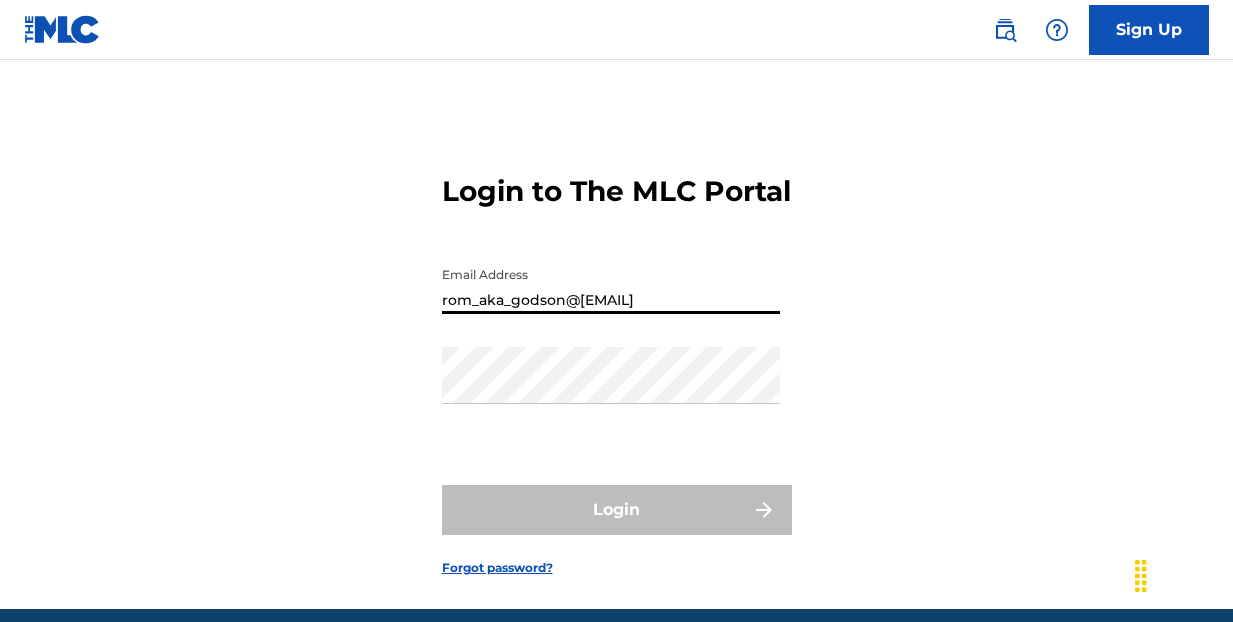 type on "rom_aka_godson@[EMAIL]" 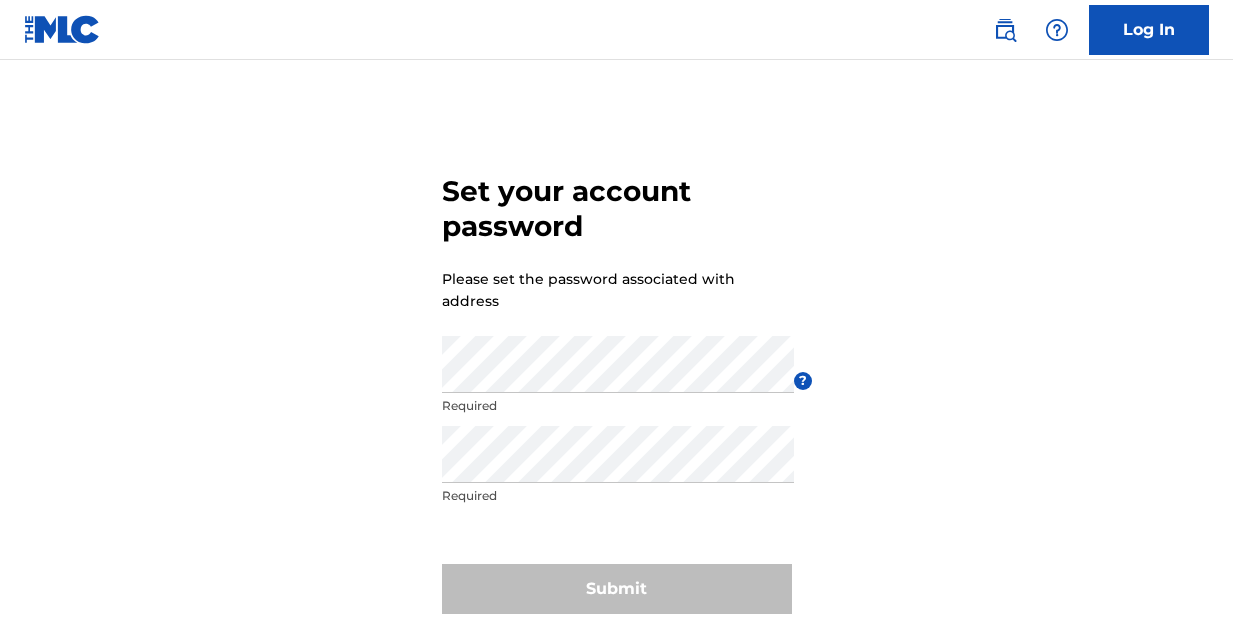 scroll, scrollTop: 0, scrollLeft: 0, axis: both 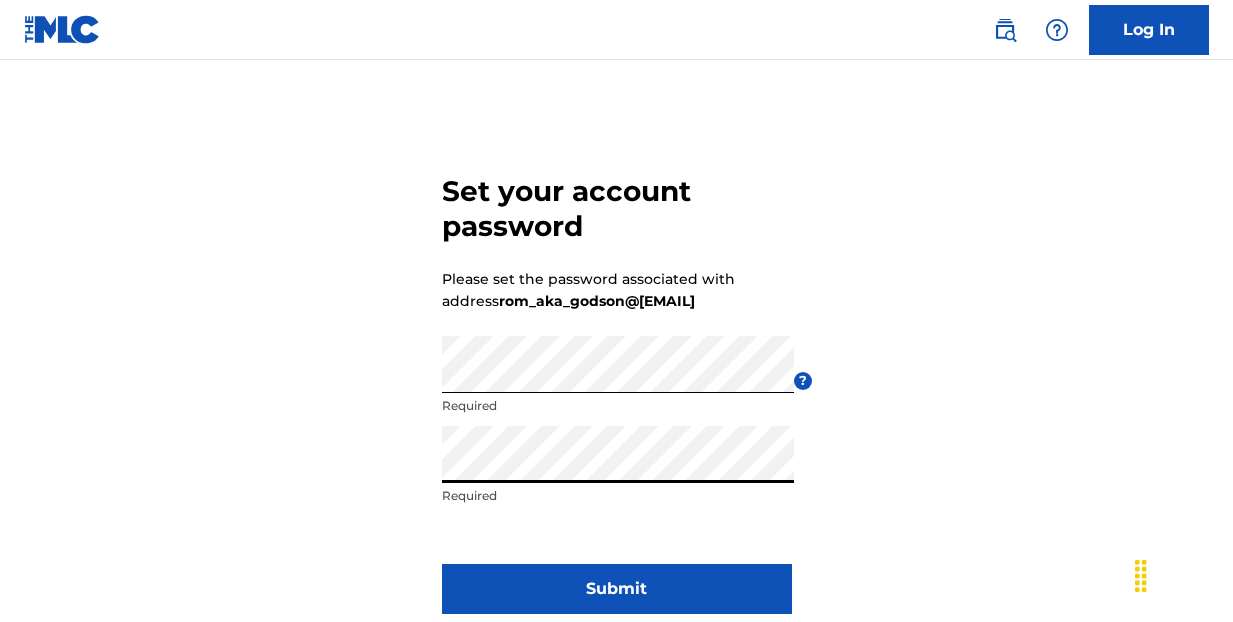 click on "Submit" at bounding box center [617, 589] 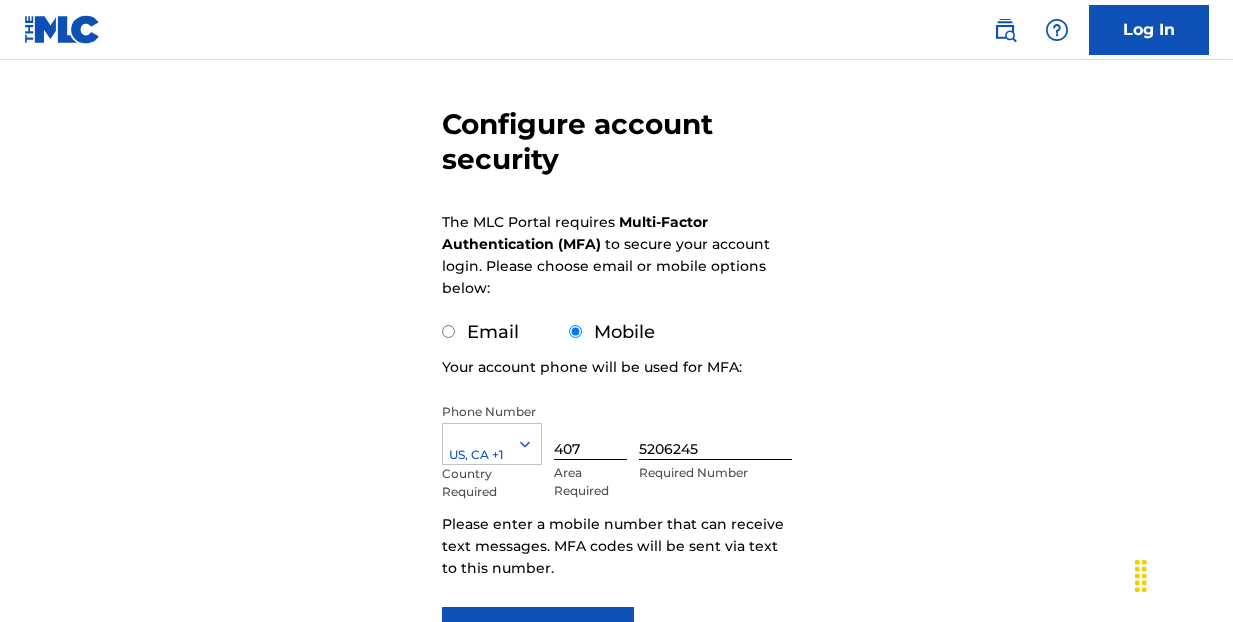 scroll, scrollTop: 143, scrollLeft: 0, axis: vertical 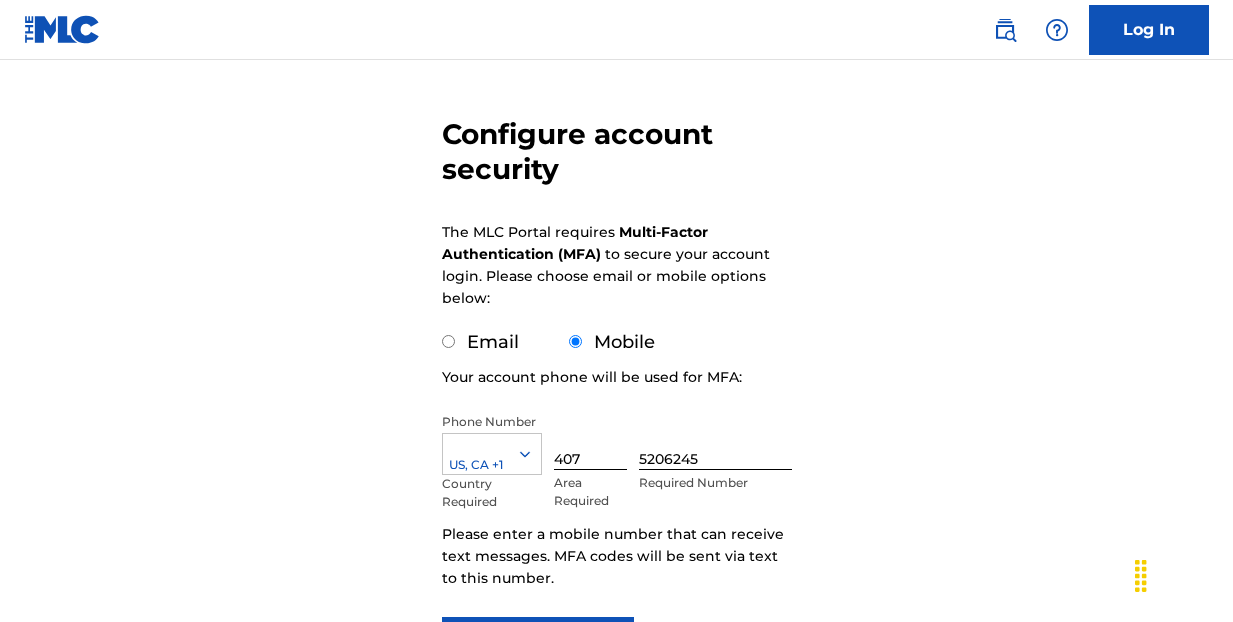 click on "Email" at bounding box center (448, 341) 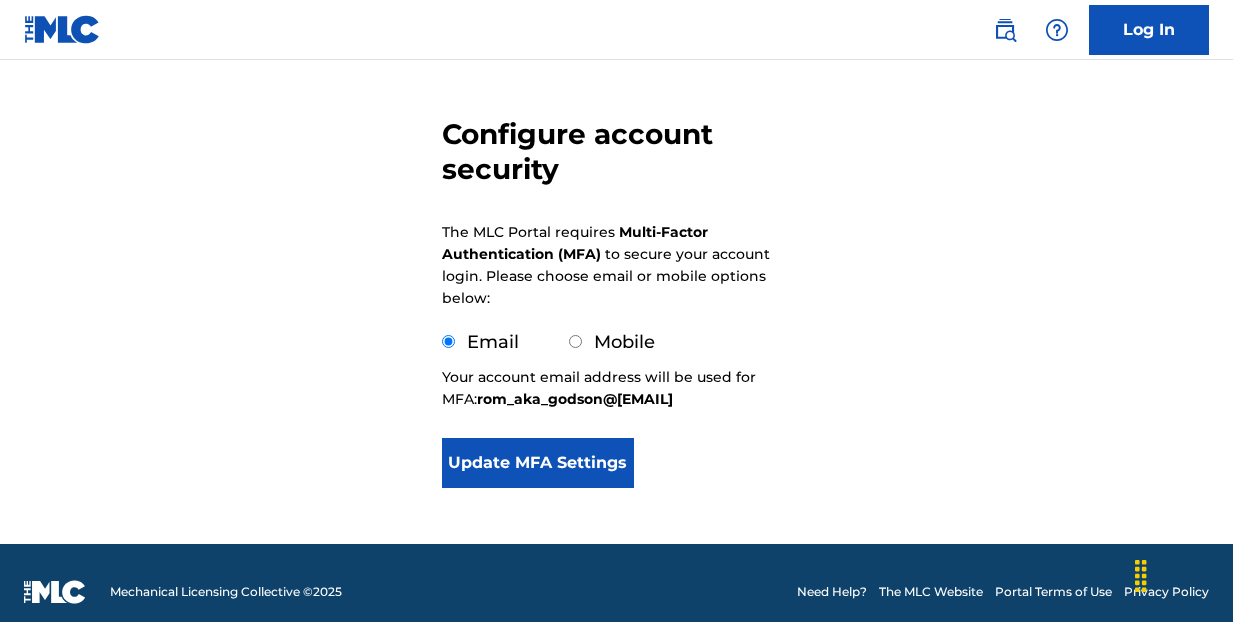 click on "Mobile" at bounding box center (575, 341) 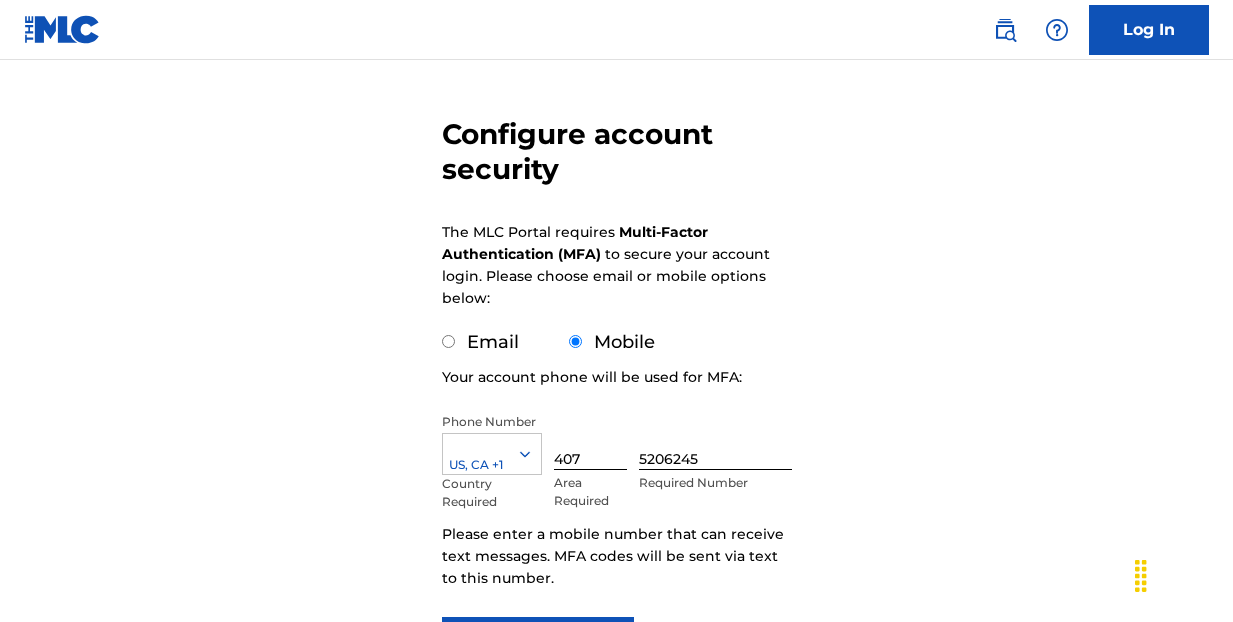 click on "Email" at bounding box center (448, 341) 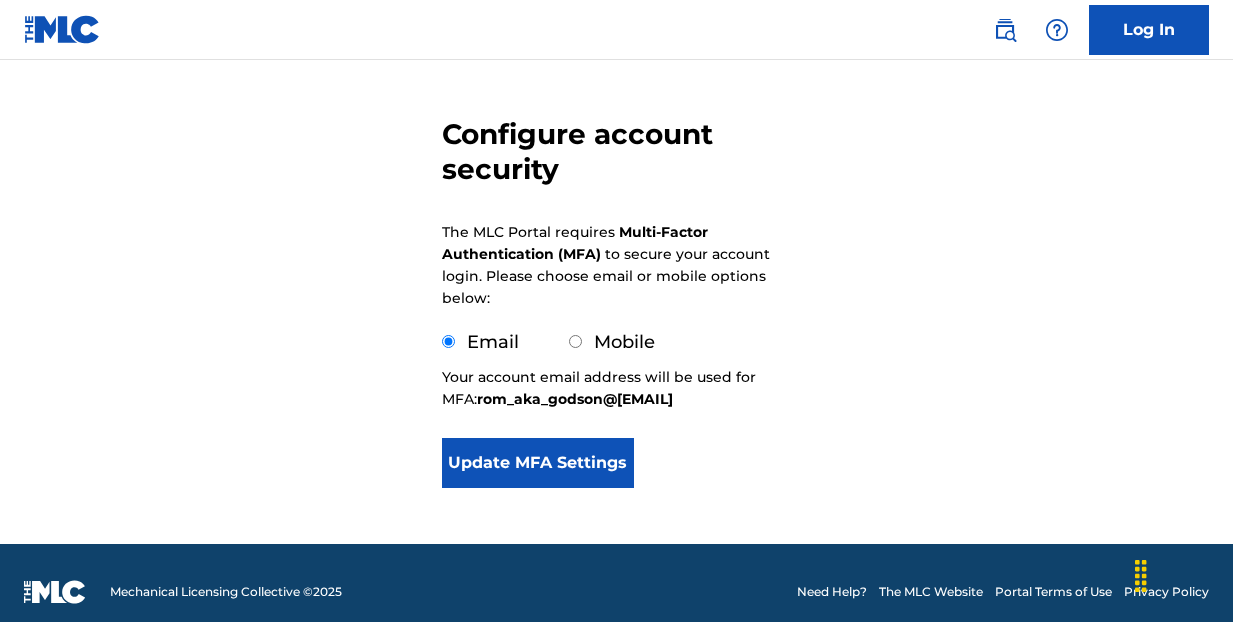 click on "Update MFA Settings" at bounding box center [538, 463] 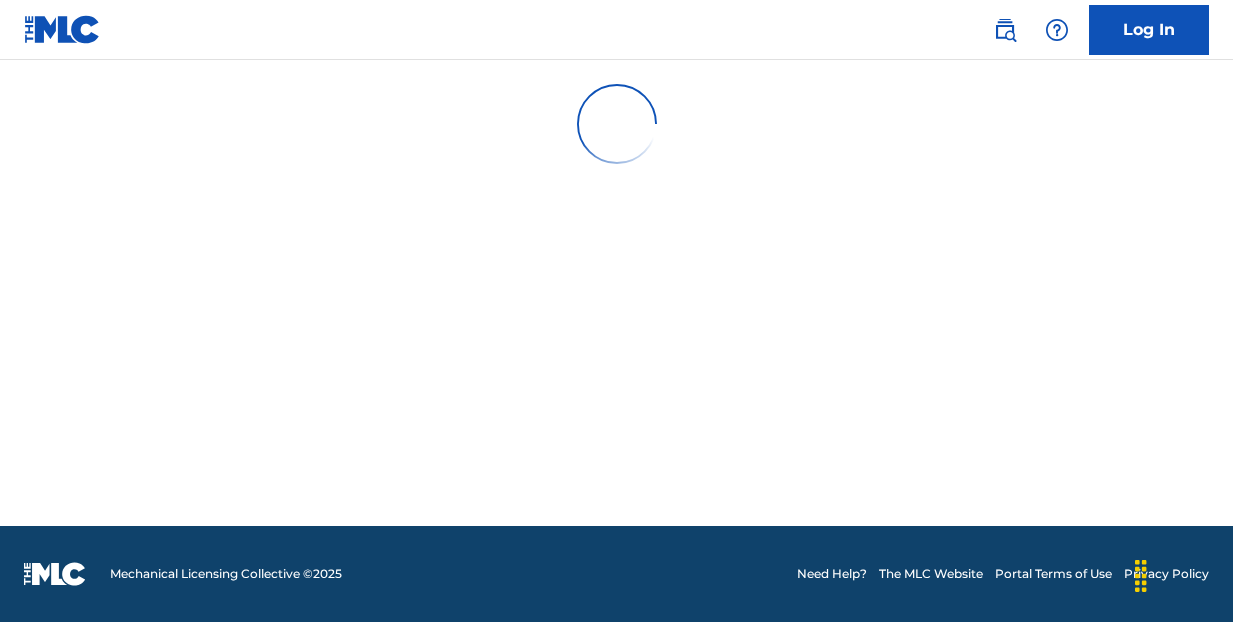 scroll, scrollTop: 0, scrollLeft: 0, axis: both 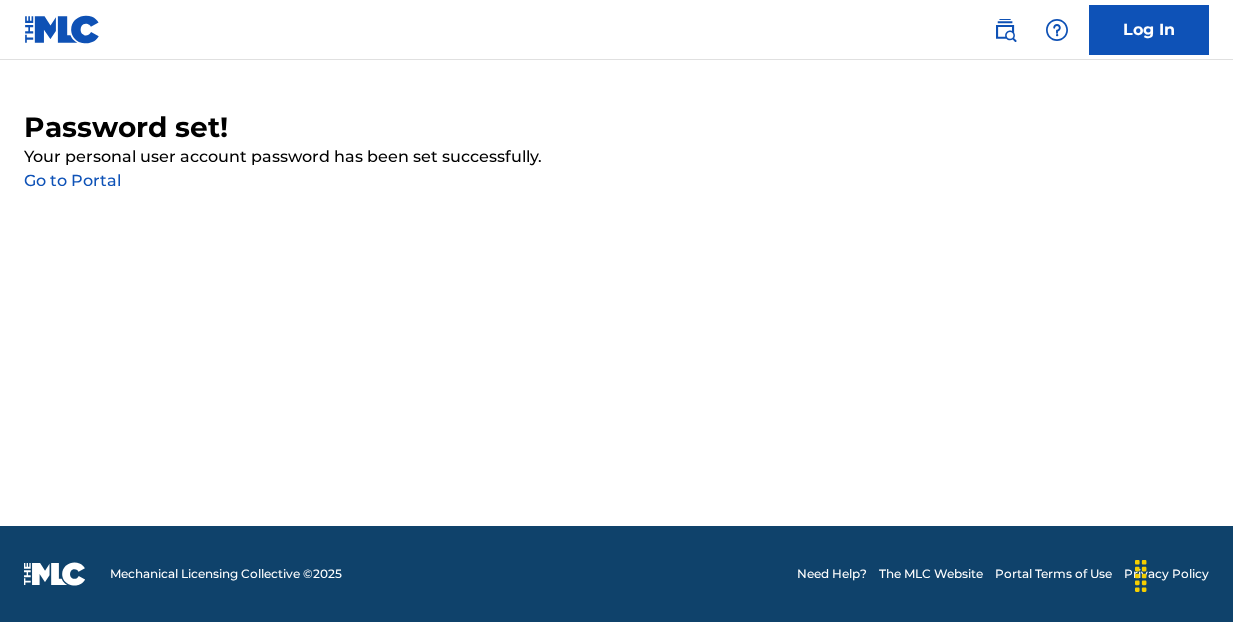 click on "Go to Portal" at bounding box center (72, 180) 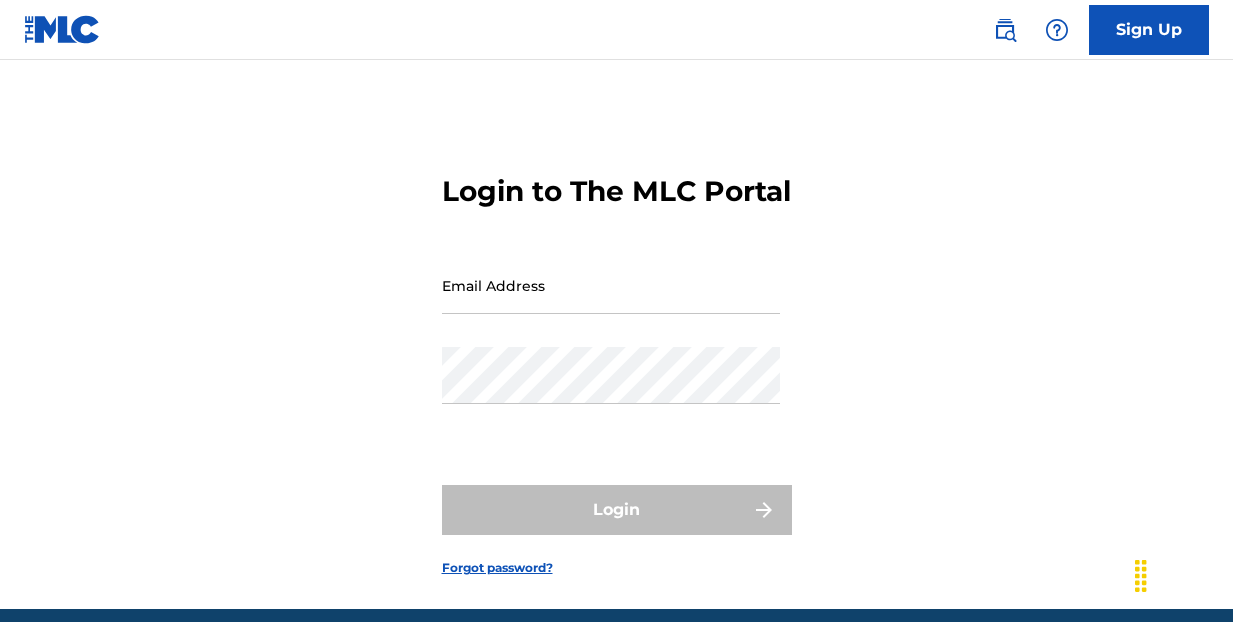 scroll, scrollTop: 0, scrollLeft: 0, axis: both 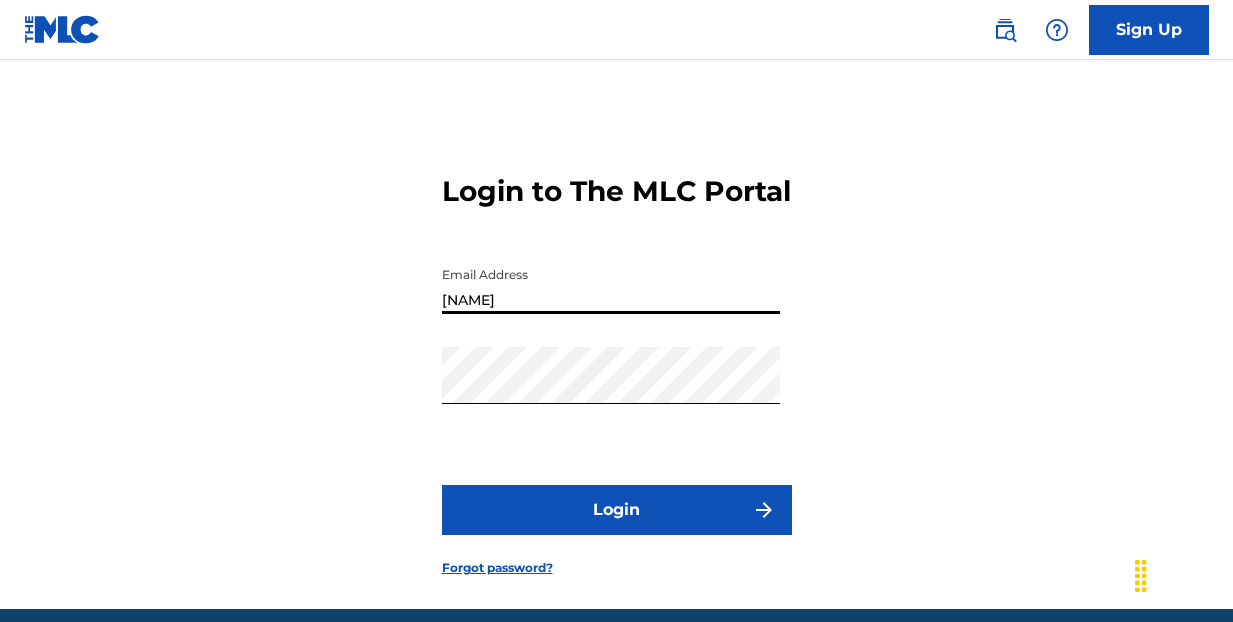 drag, startPoint x: 505, startPoint y: 339, endPoint x: 393, endPoint y: 336, distance: 112.04017 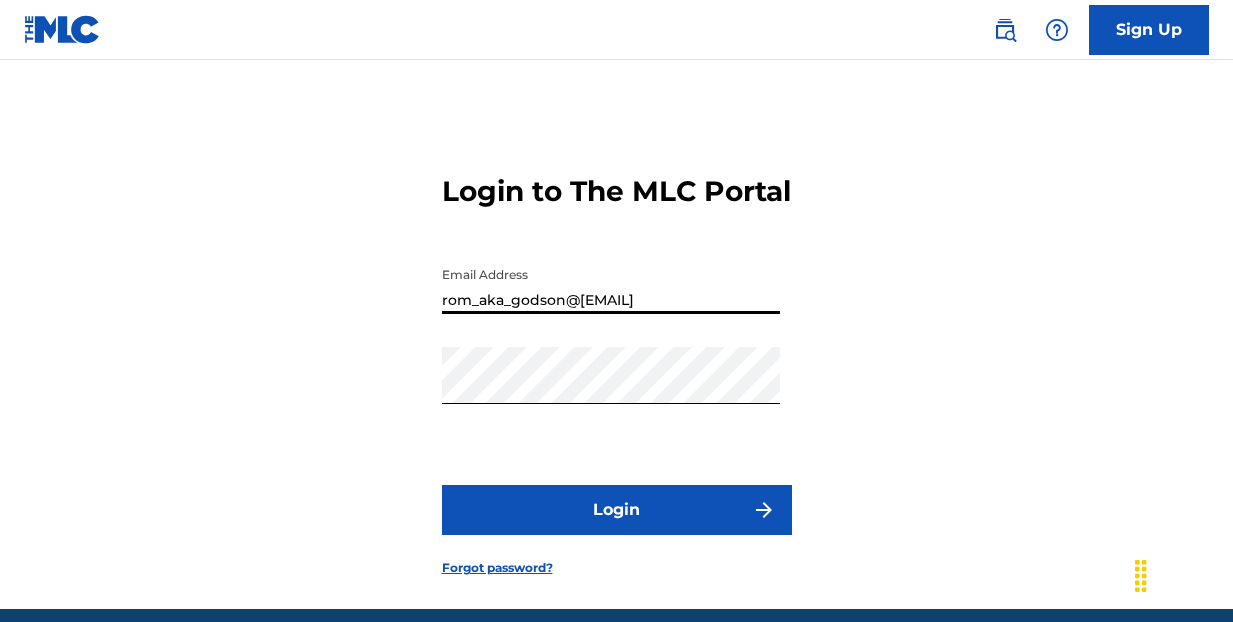 type on "rom_aka_godson@[EMAIL]" 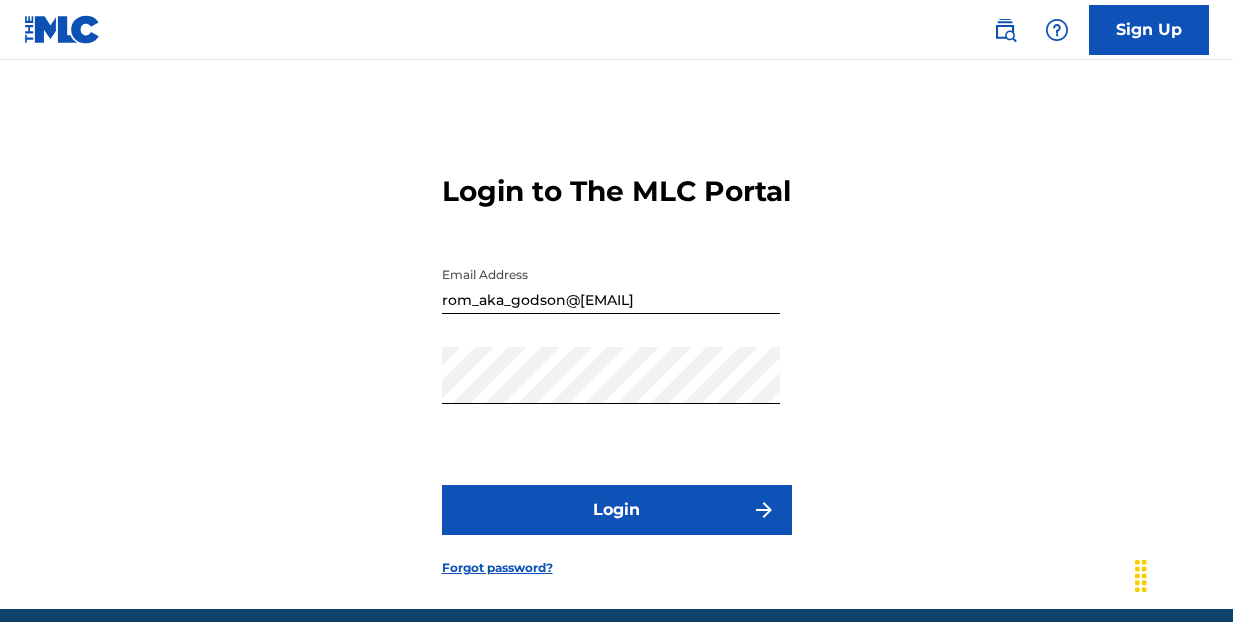 click on "Login" at bounding box center (617, 510) 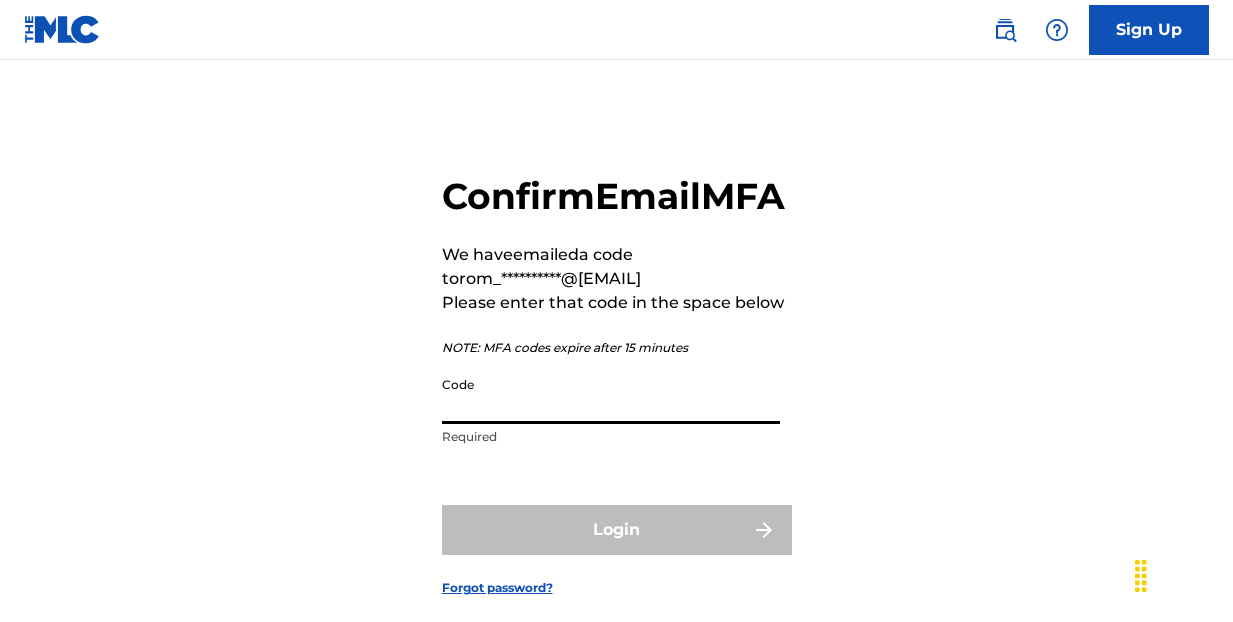 click on "Code" at bounding box center [611, 395] 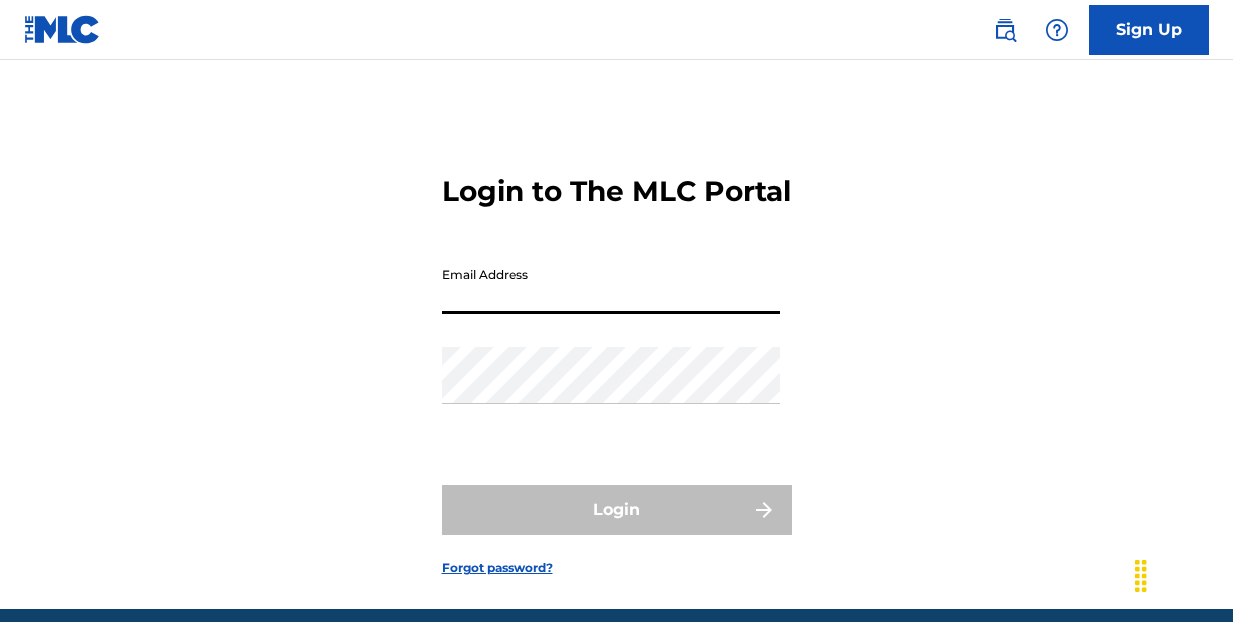type on "rom_aka_godson@[EMAIL]" 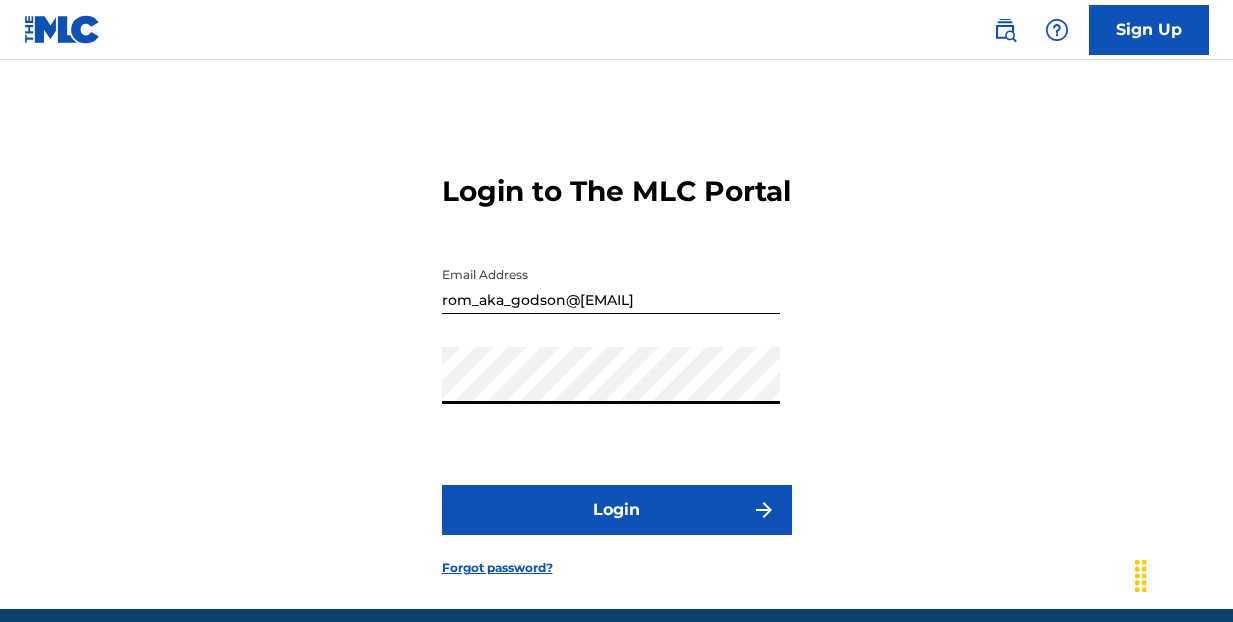click on "Login" at bounding box center [617, 510] 